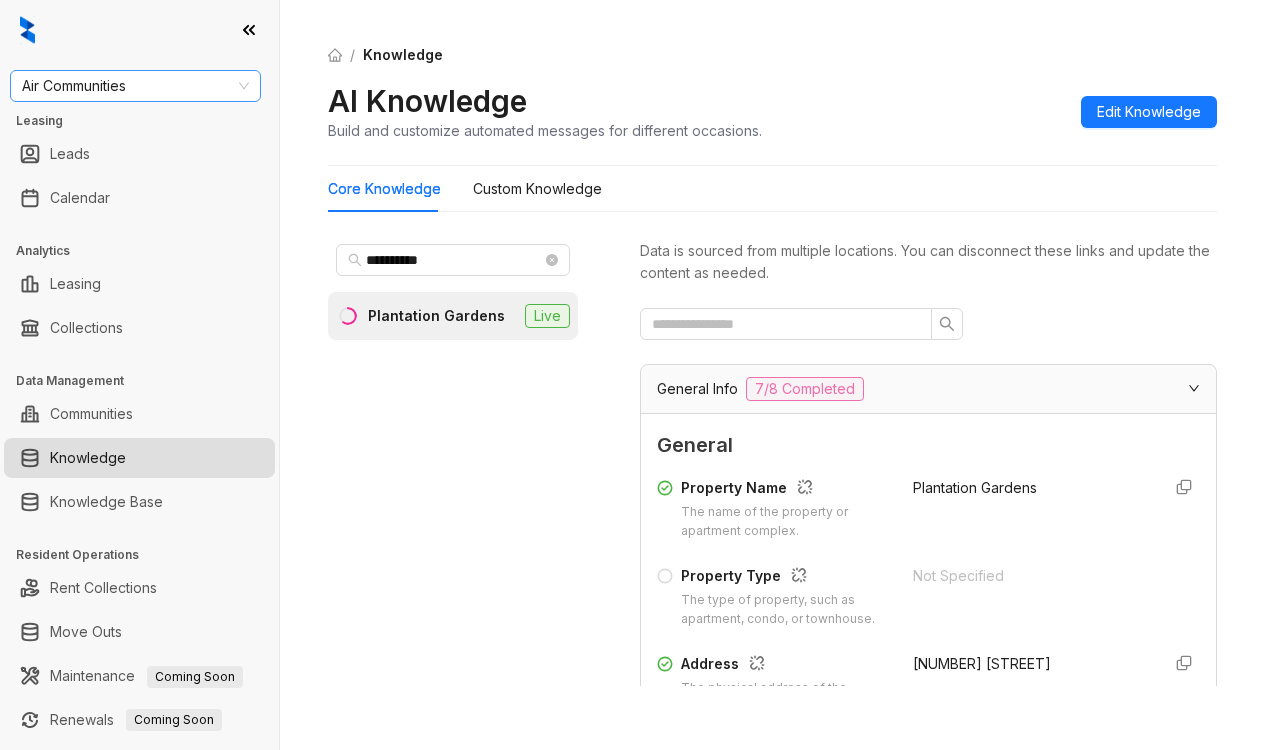 scroll, scrollTop: 0, scrollLeft: 0, axis: both 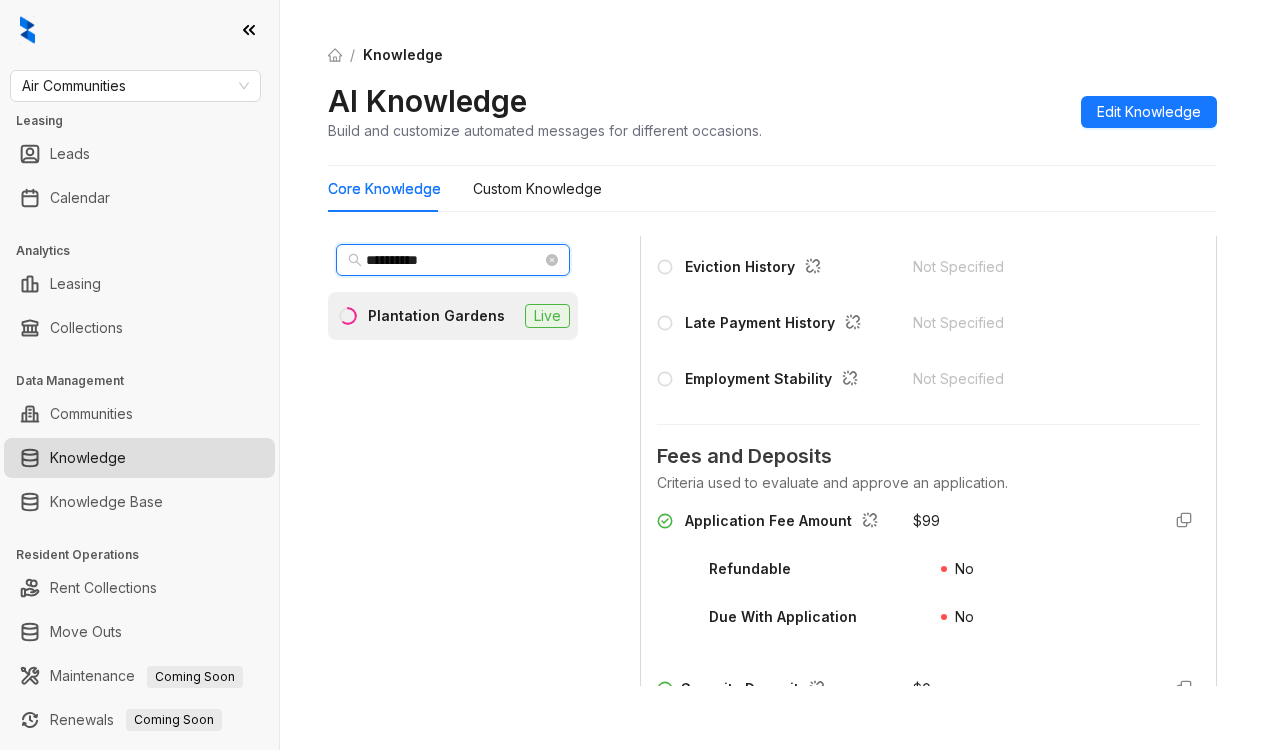 click on "**********" at bounding box center (454, 260) 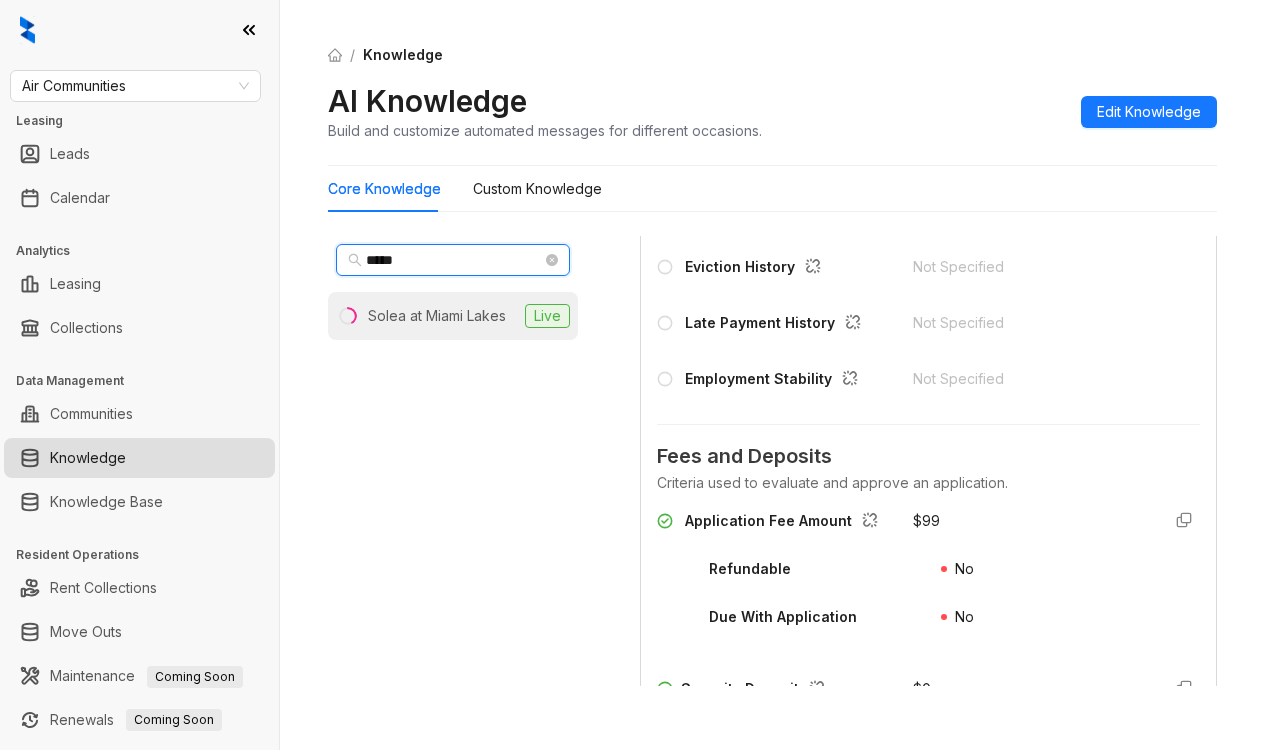 type on "*****" 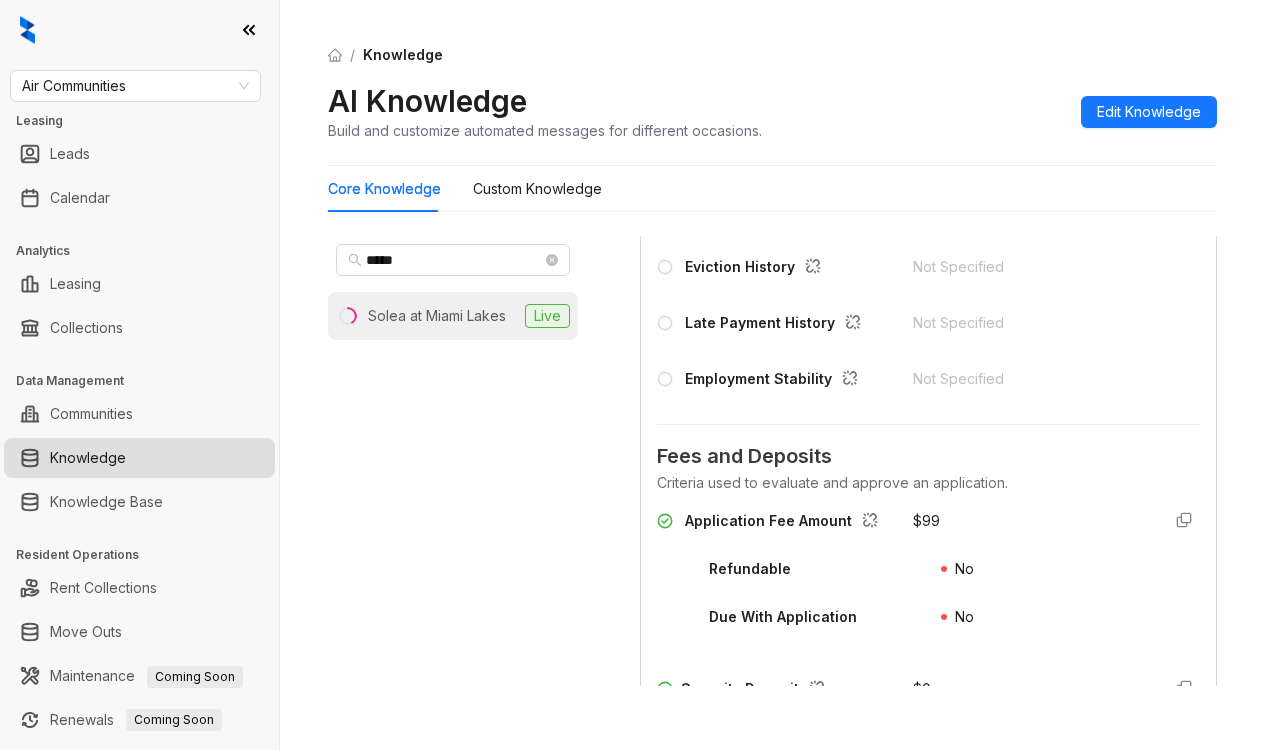 click on "Solea at Miami Lakes" at bounding box center [437, 316] 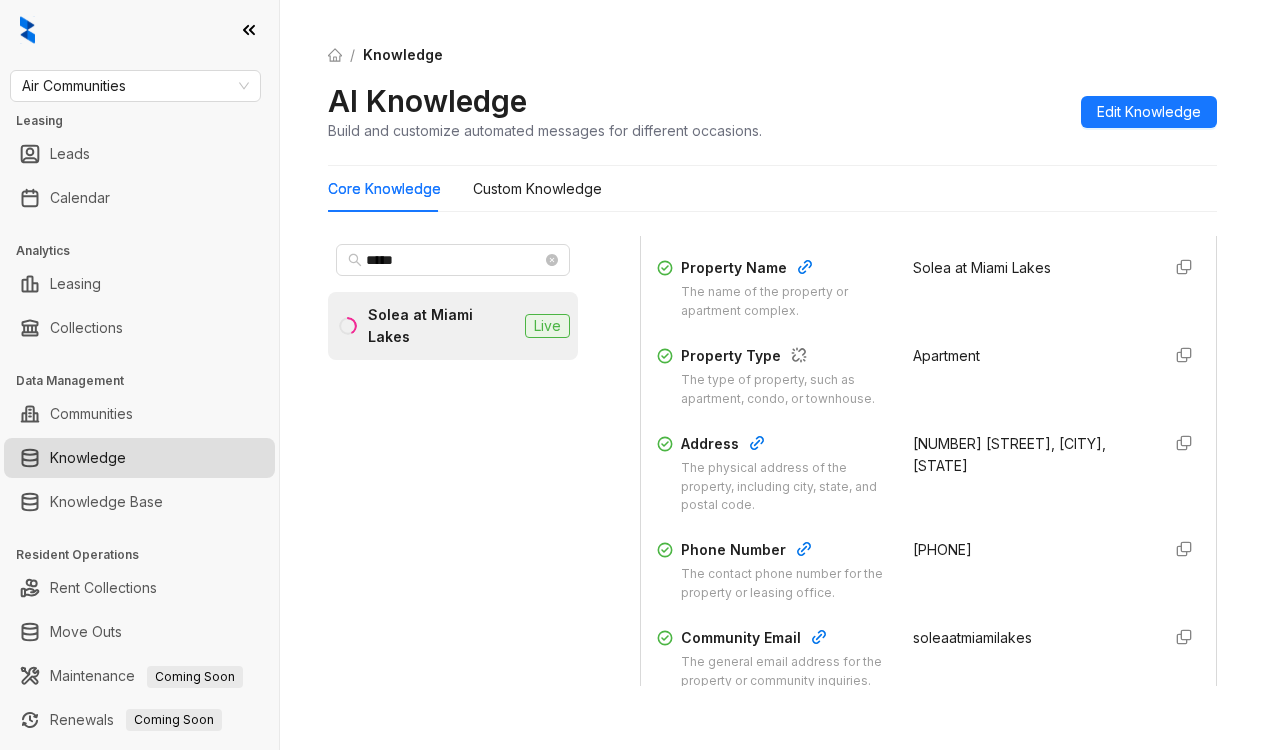 scroll, scrollTop: 300, scrollLeft: 0, axis: vertical 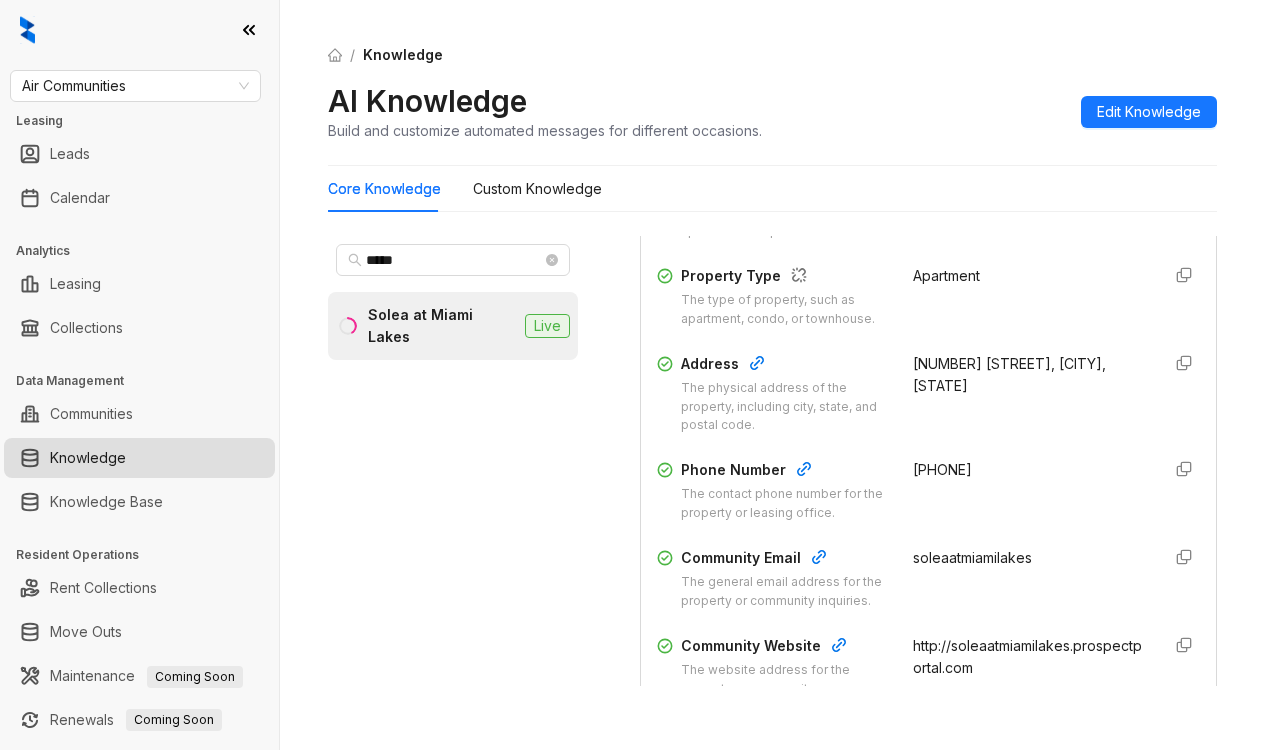 drag, startPoint x: 889, startPoint y: 486, endPoint x: 1016, endPoint y: 480, distance: 127.141655 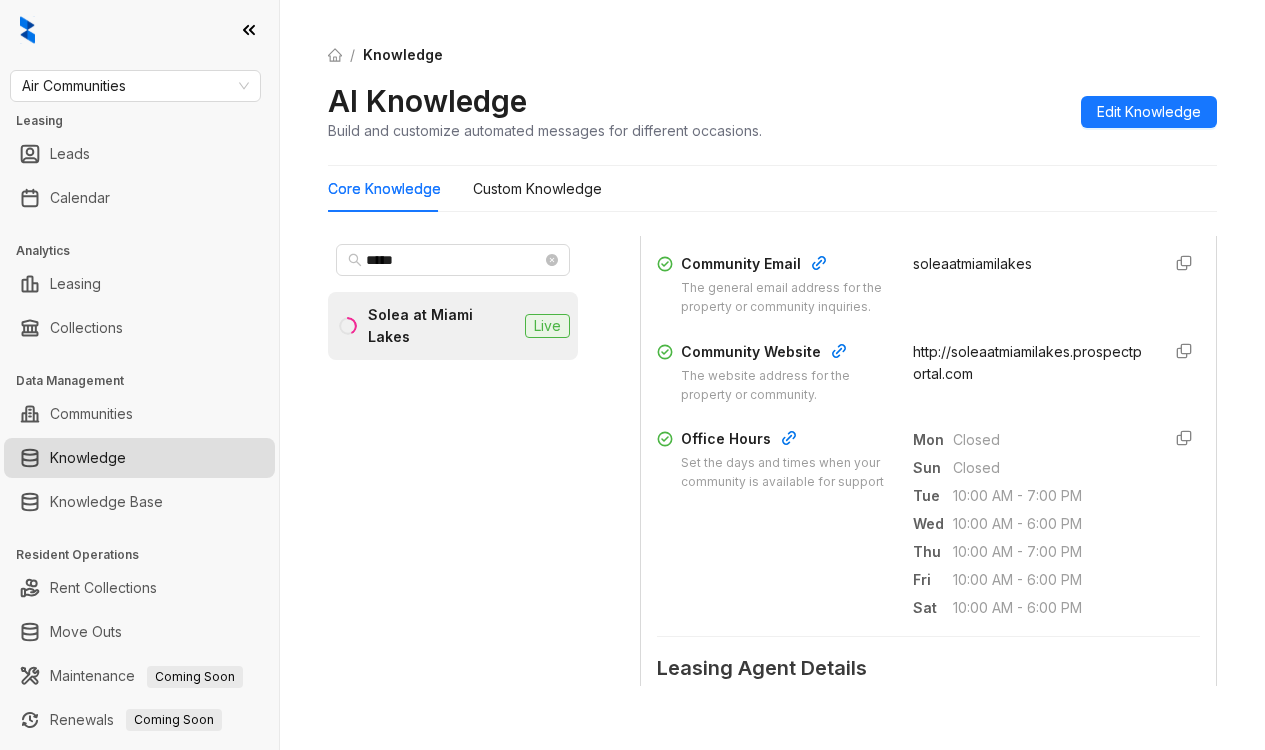 scroll, scrollTop: 600, scrollLeft: 0, axis: vertical 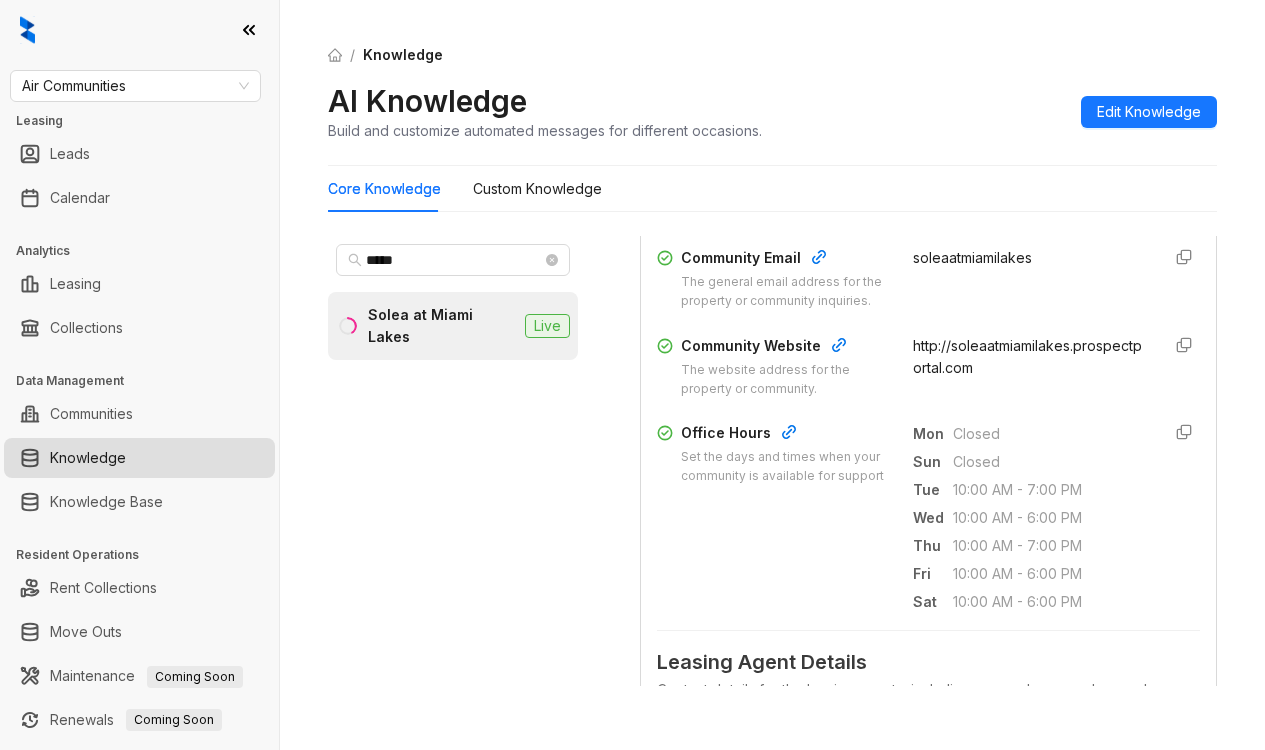 click on "/  Knowledge" at bounding box center [772, 55] 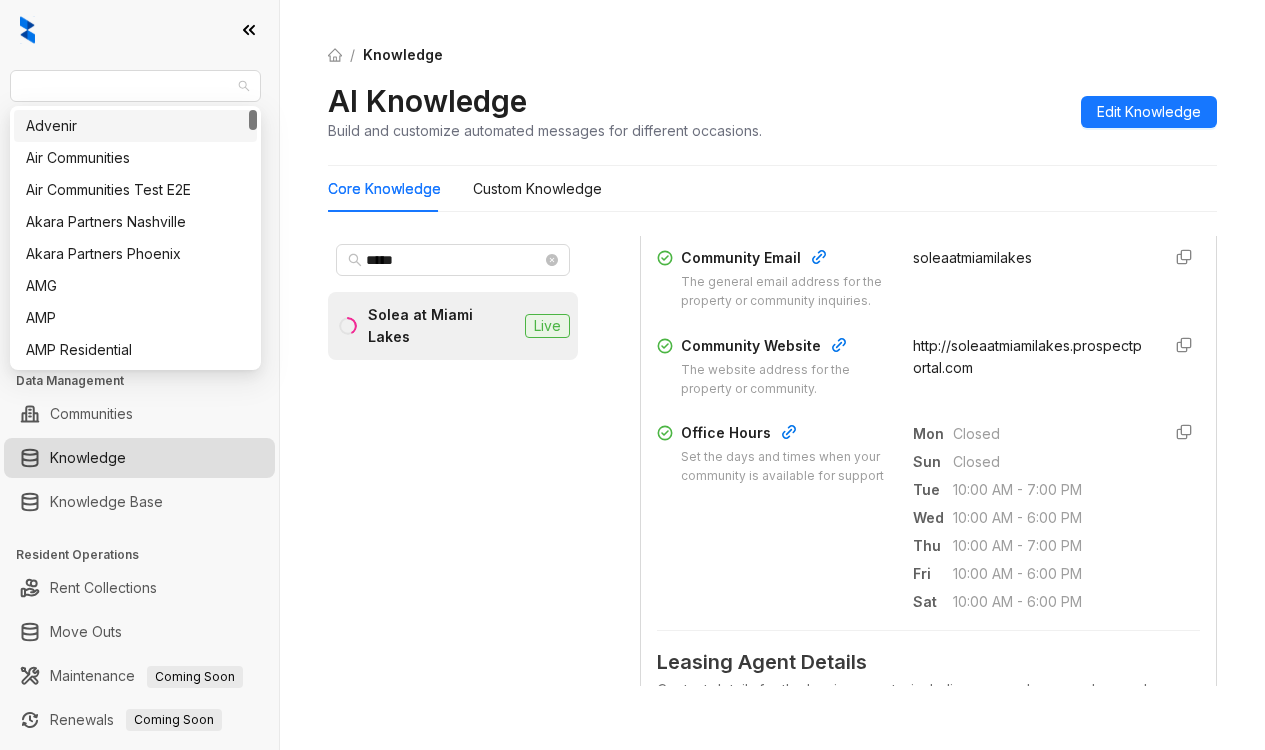 drag, startPoint x: 155, startPoint y: 87, endPoint x: -1, endPoint y: 86, distance: 156.0032 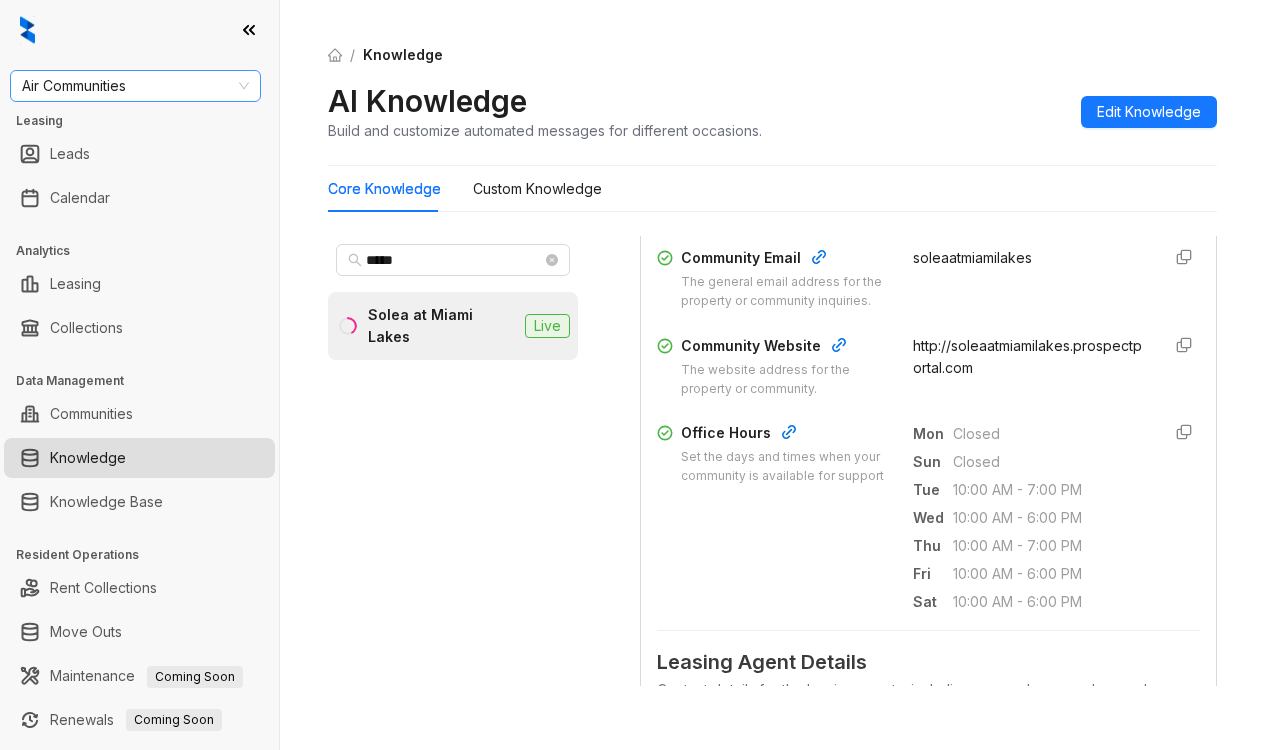 click on "Air Communities" at bounding box center (135, 86) 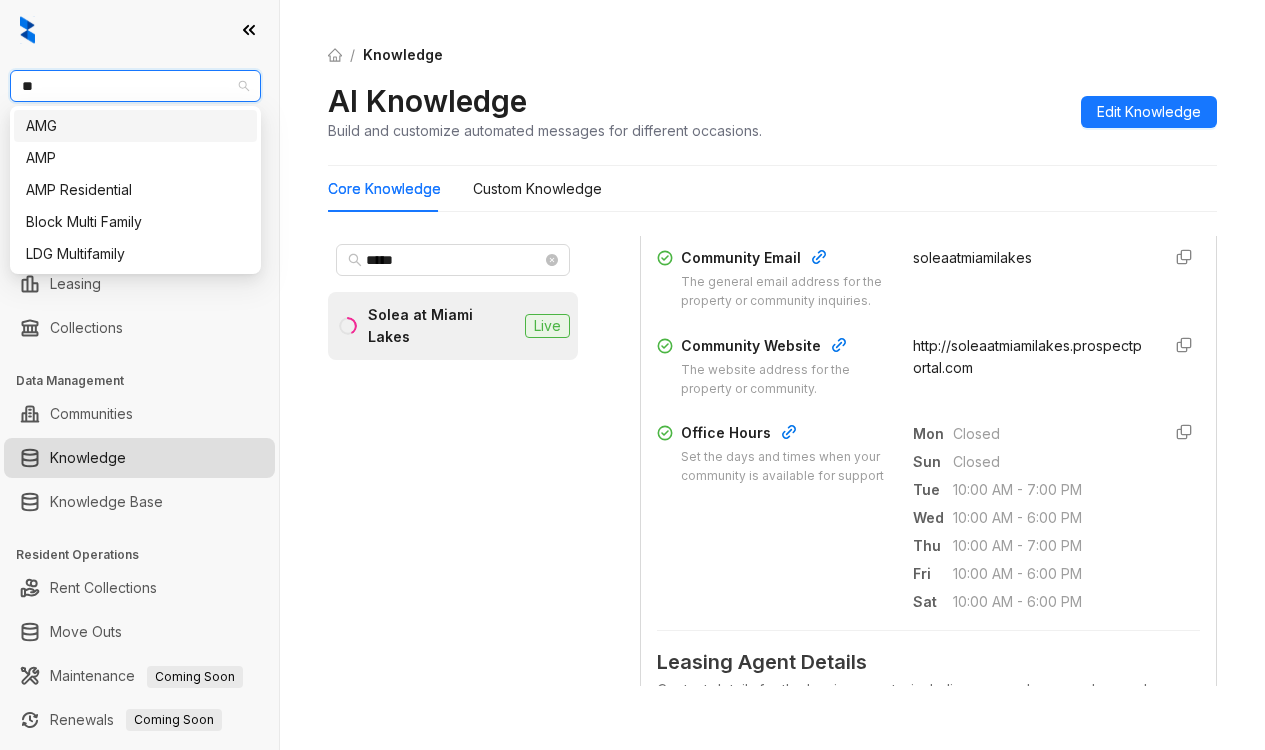 type on "***" 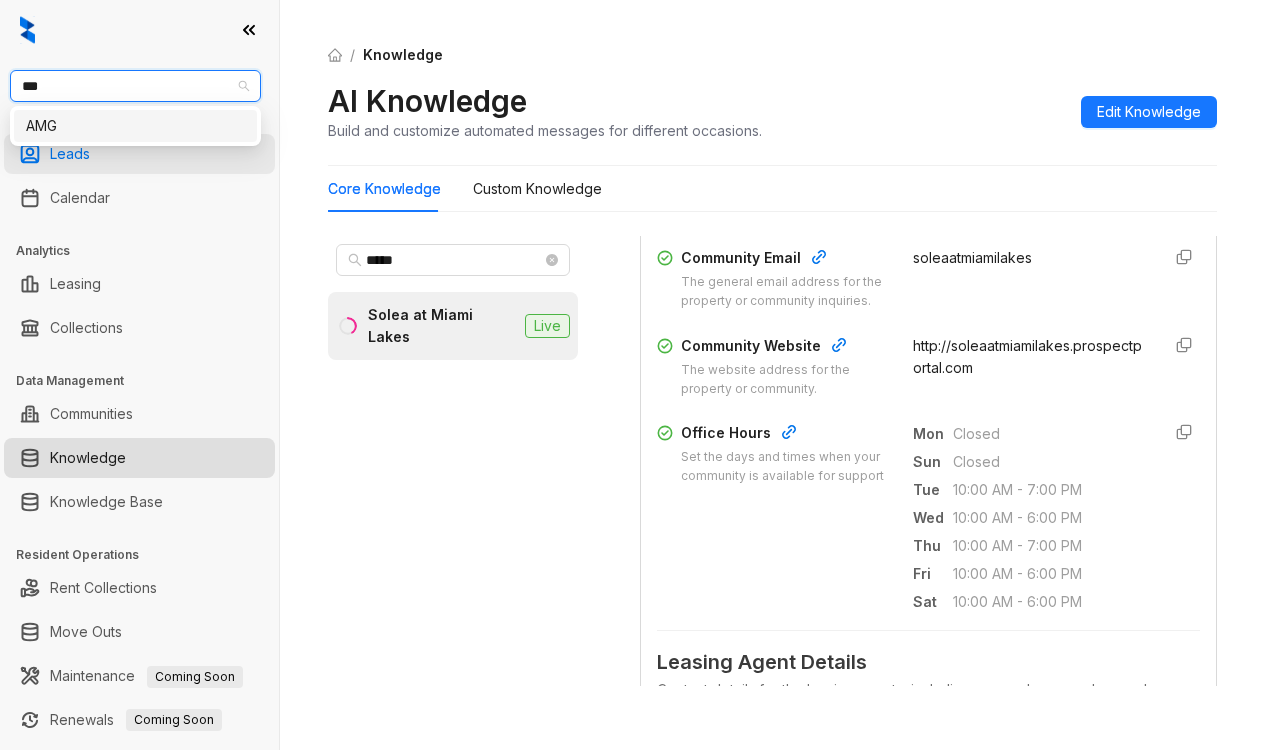 drag, startPoint x: 39, startPoint y: 128, endPoint x: 110, endPoint y: 135, distance: 71.34424 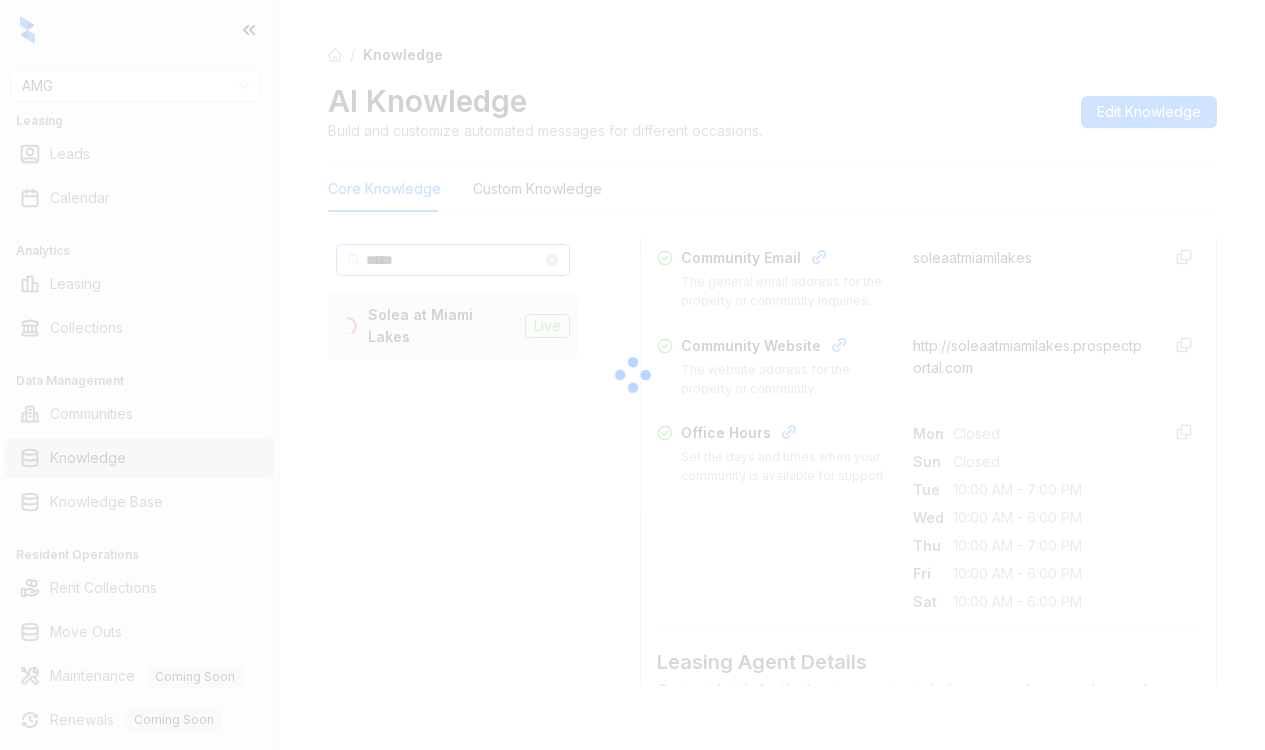 click at bounding box center (632, 375) 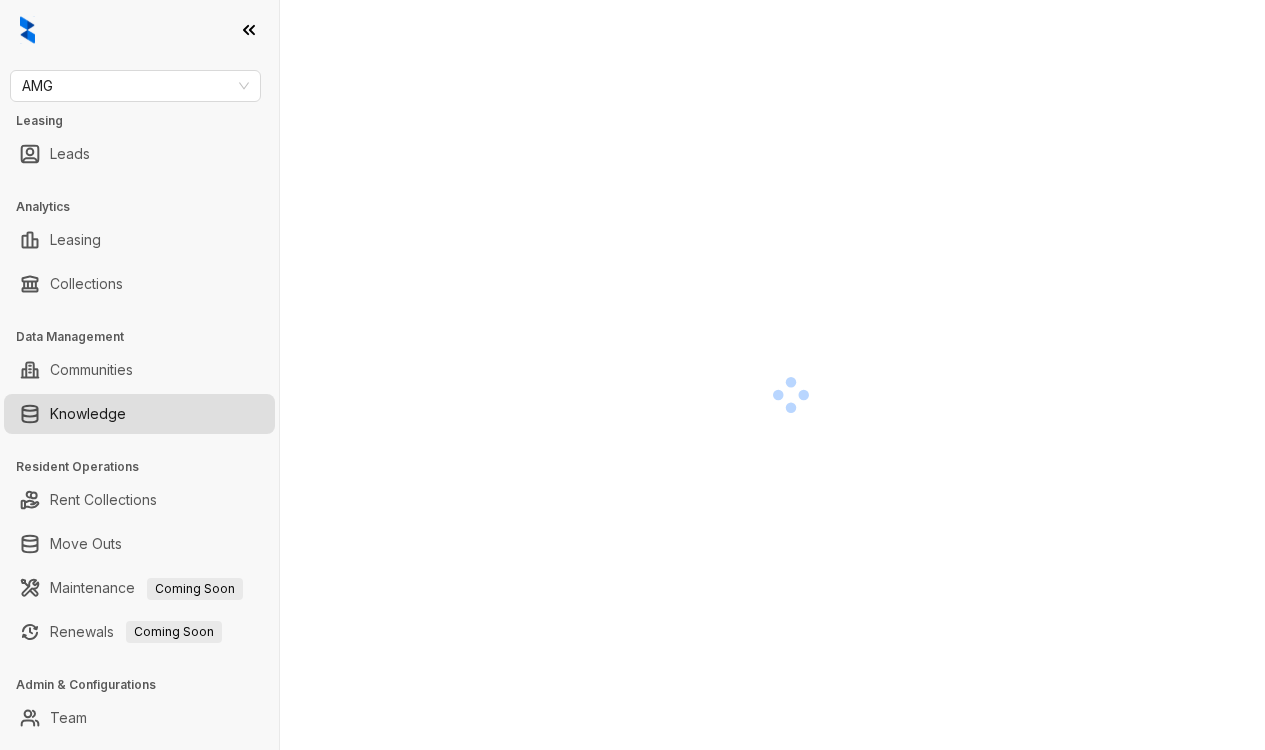 scroll, scrollTop: 0, scrollLeft: 0, axis: both 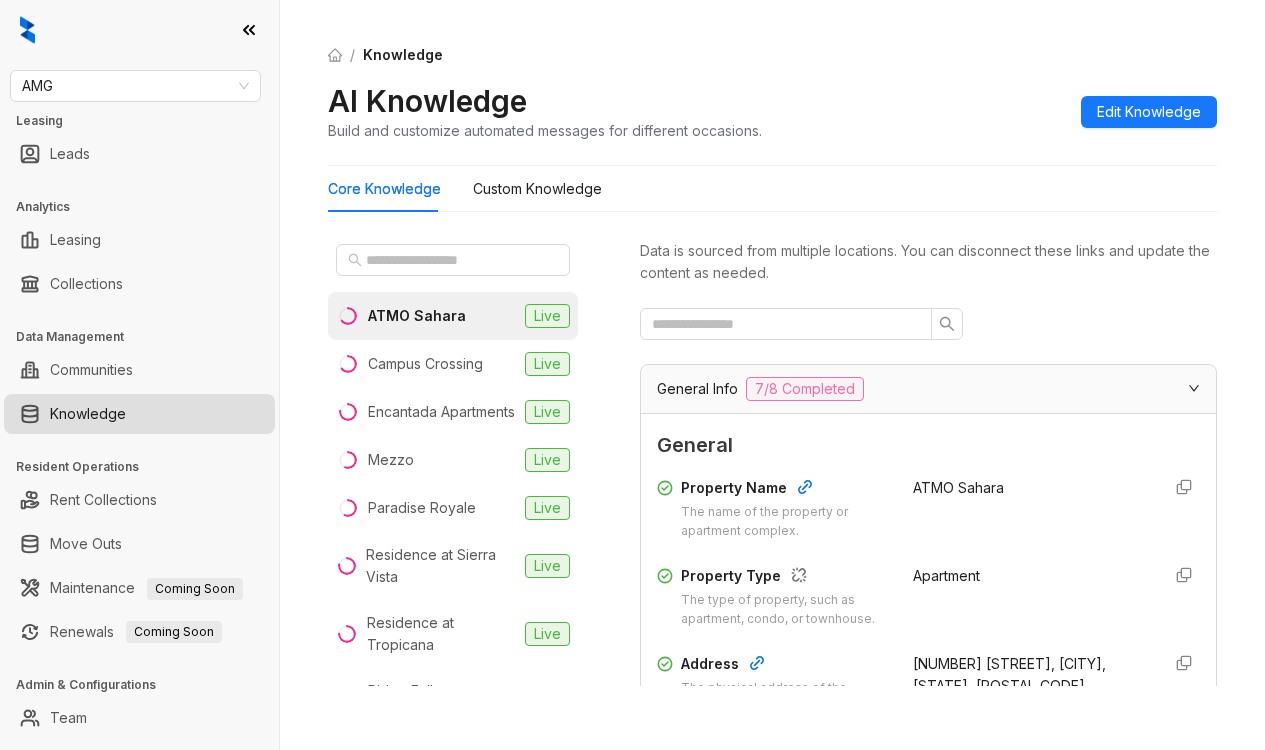 click at bounding box center [453, 260] 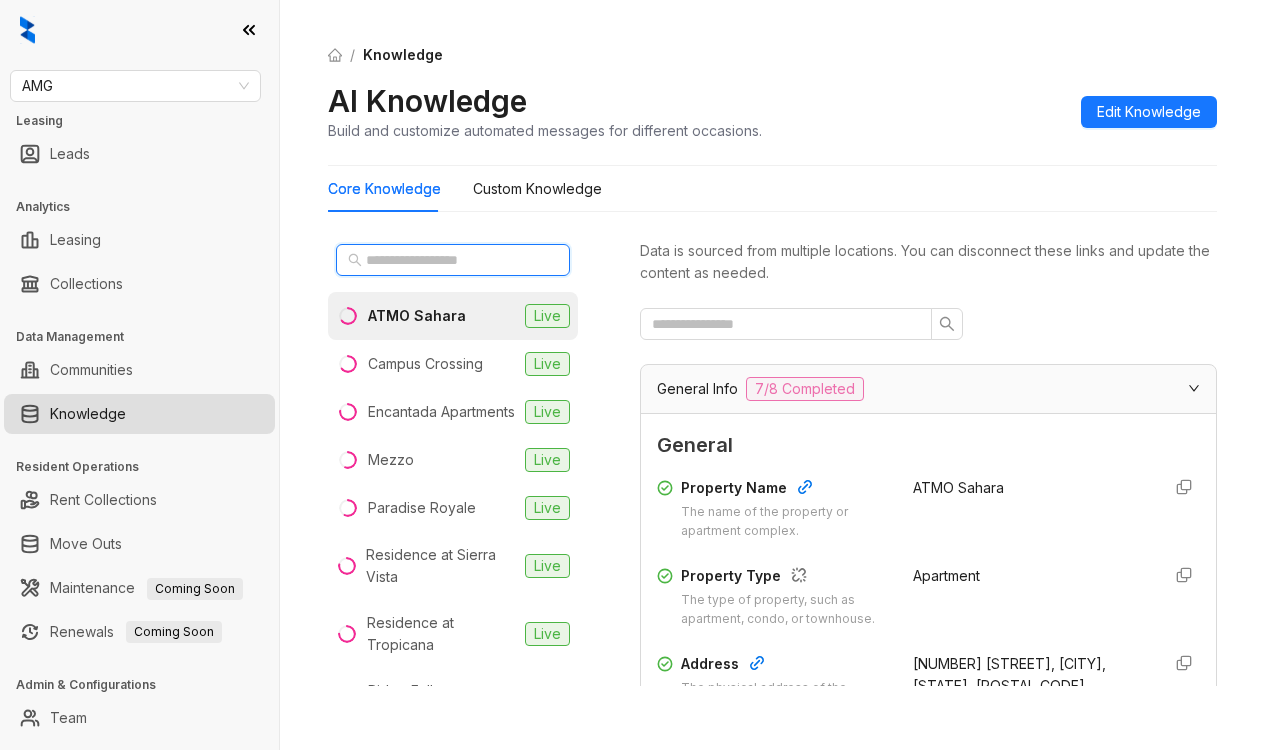 click at bounding box center [454, 260] 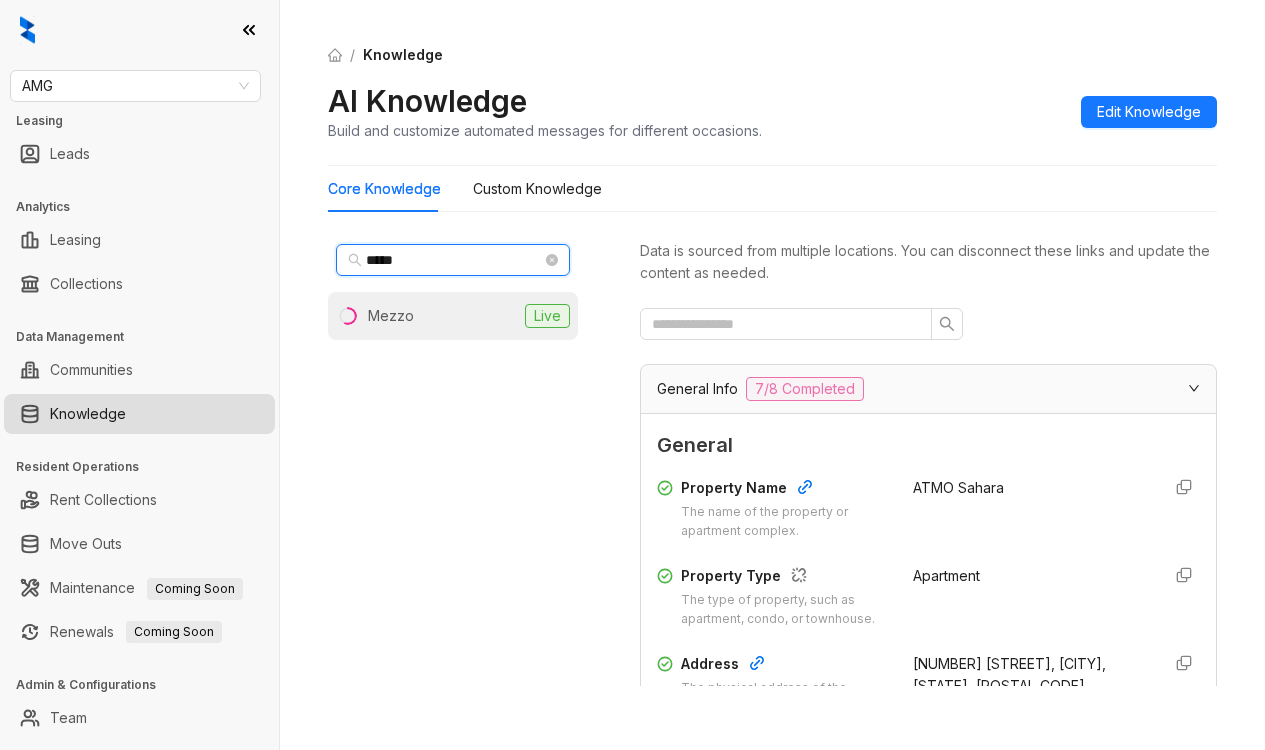 type on "*****" 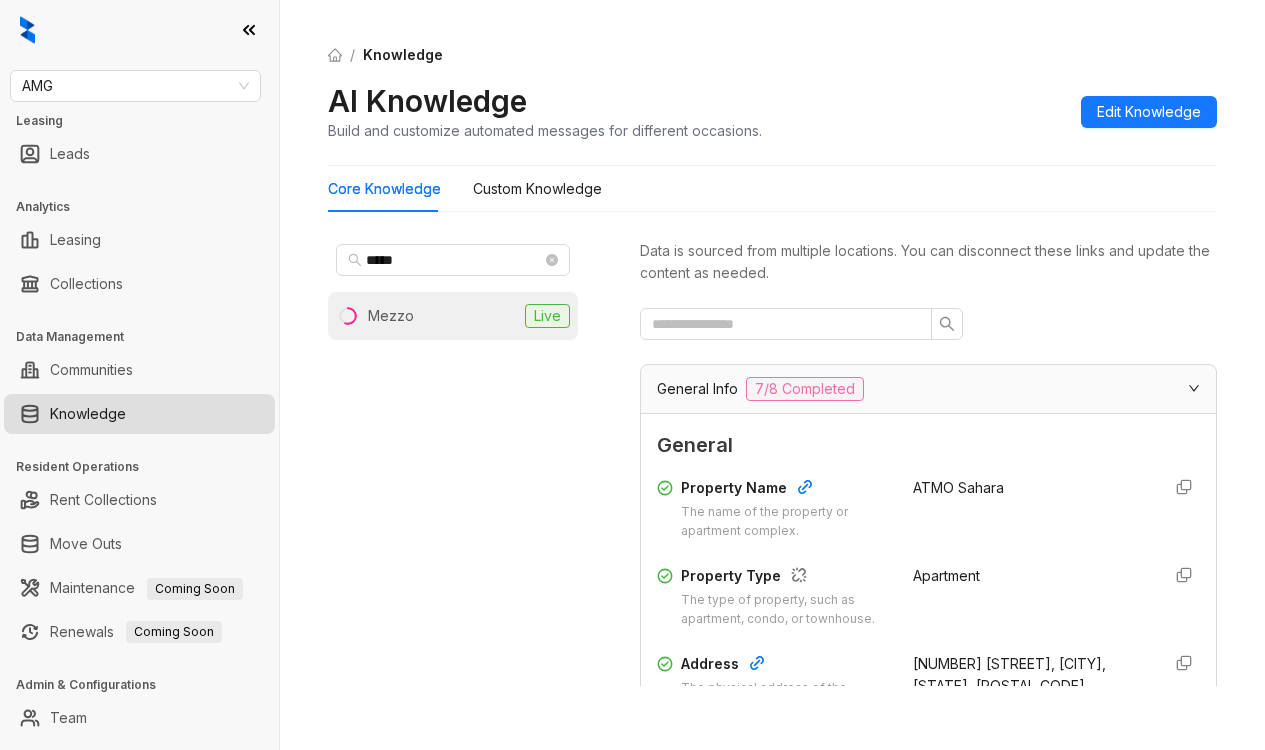 click on "Mezzo" at bounding box center (391, 316) 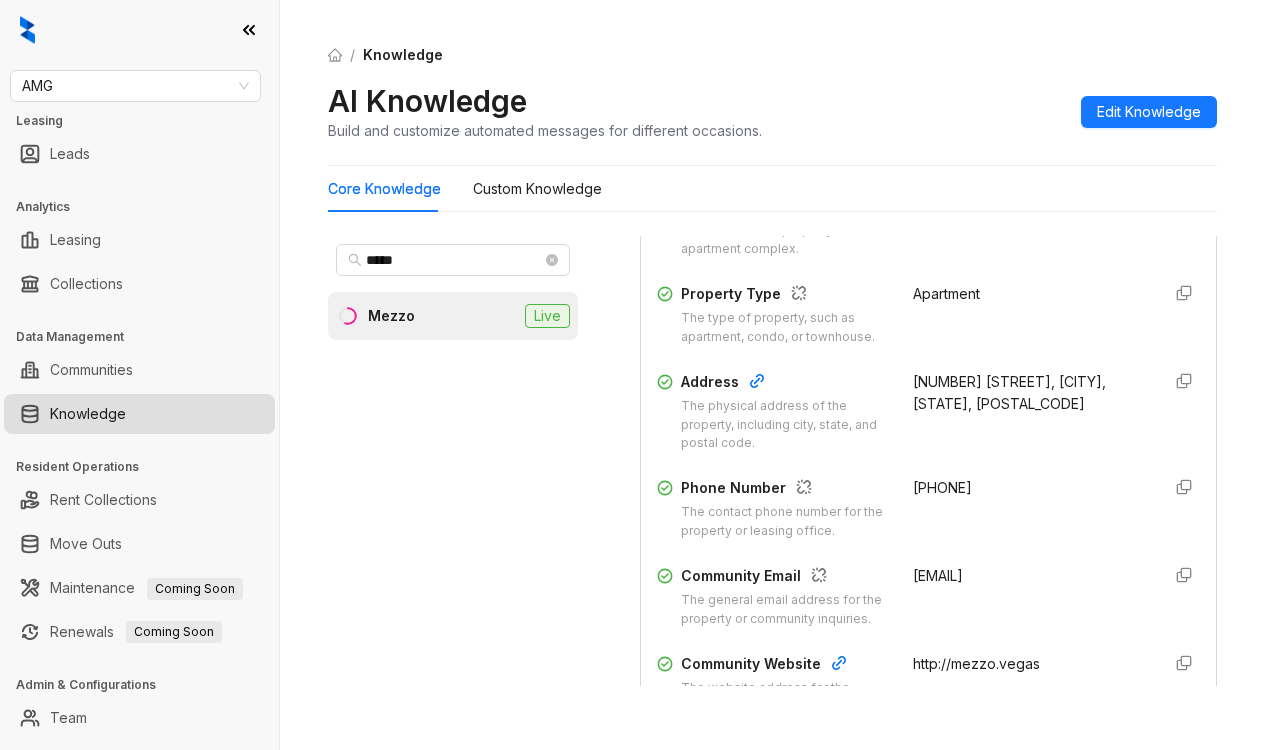 scroll, scrollTop: 400, scrollLeft: 0, axis: vertical 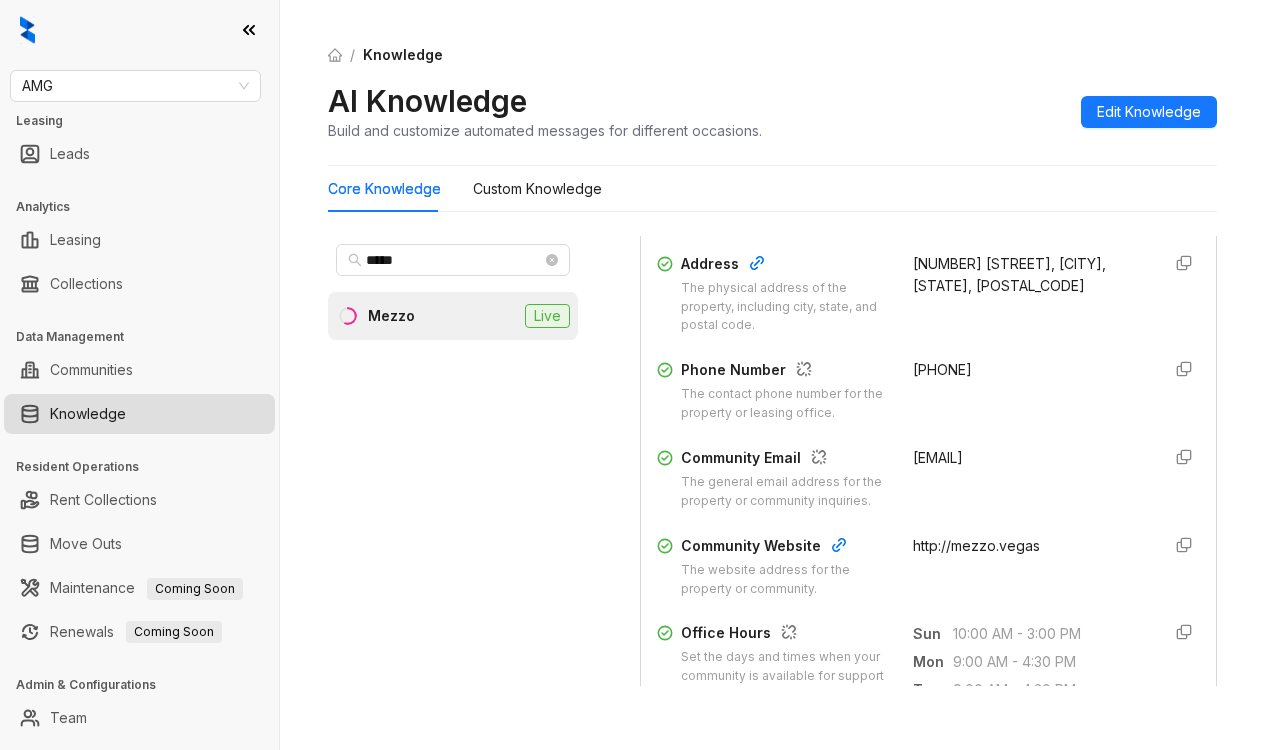 drag, startPoint x: 888, startPoint y: 384, endPoint x: 1016, endPoint y: 388, distance: 128.06248 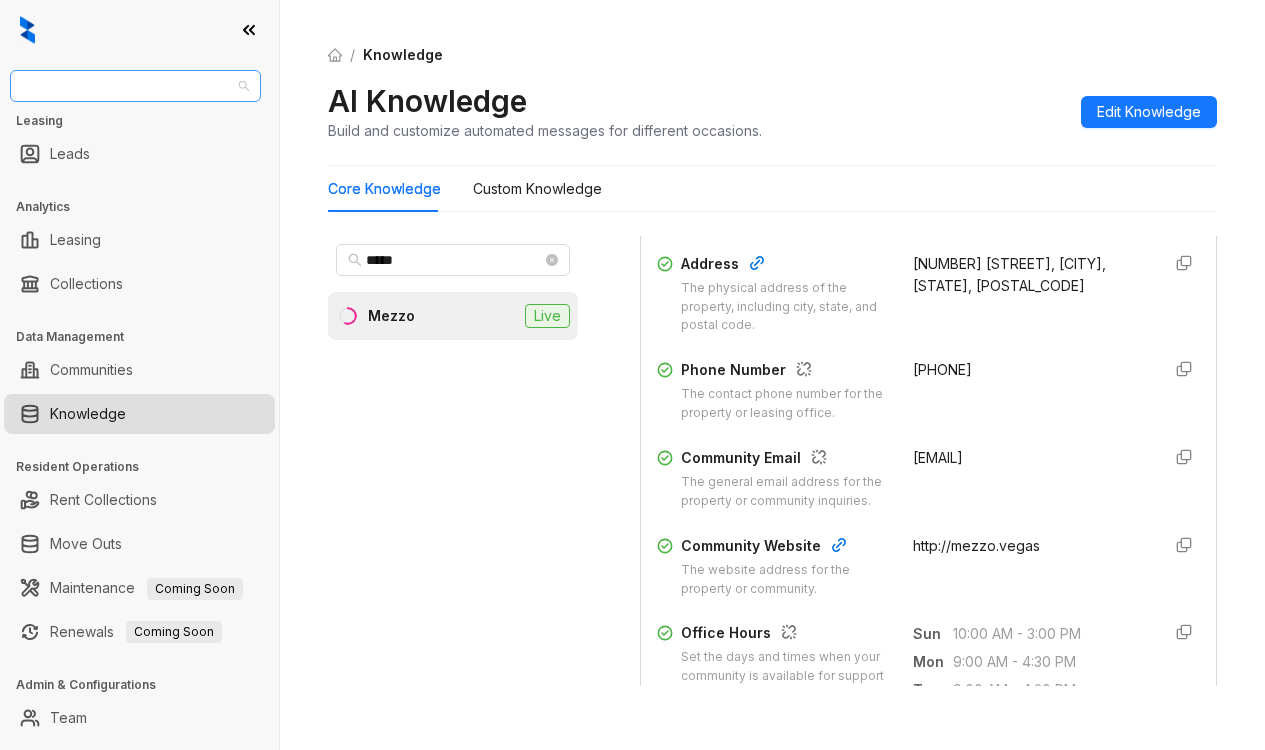 click on "AMG" at bounding box center [135, 86] 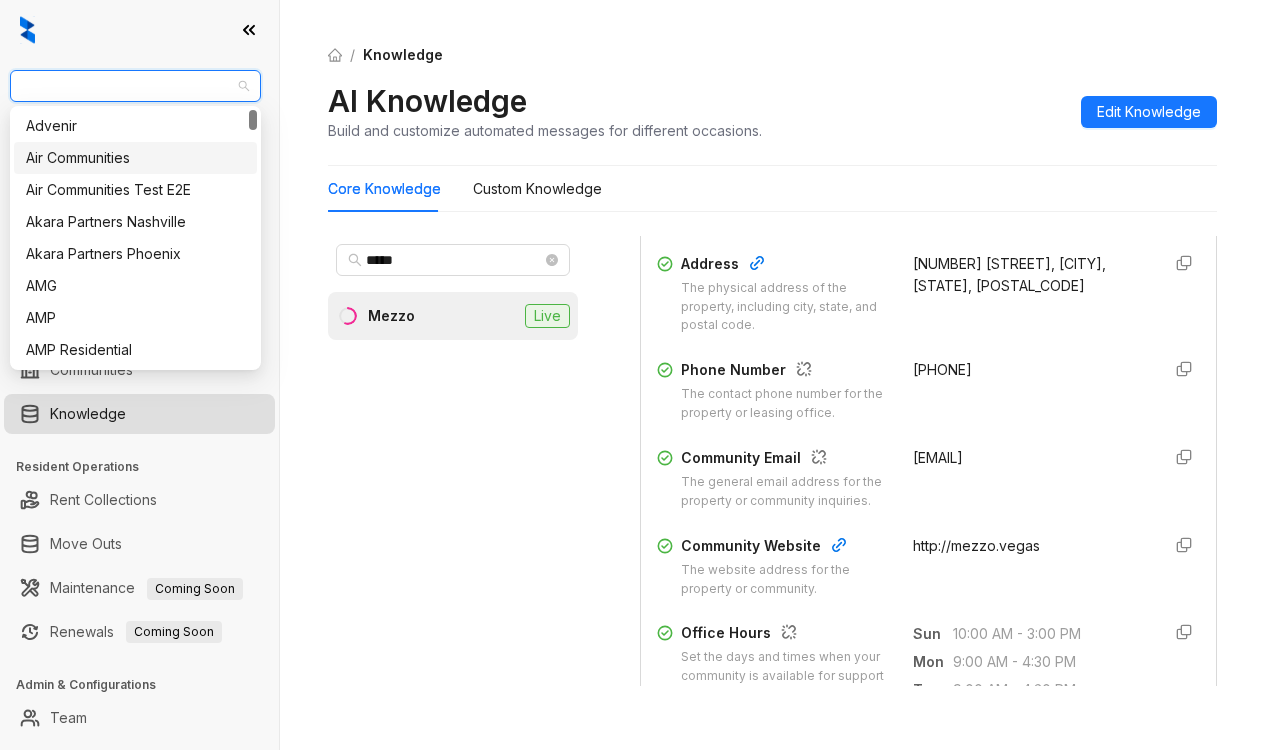 click on "Air Communities" at bounding box center [135, 158] 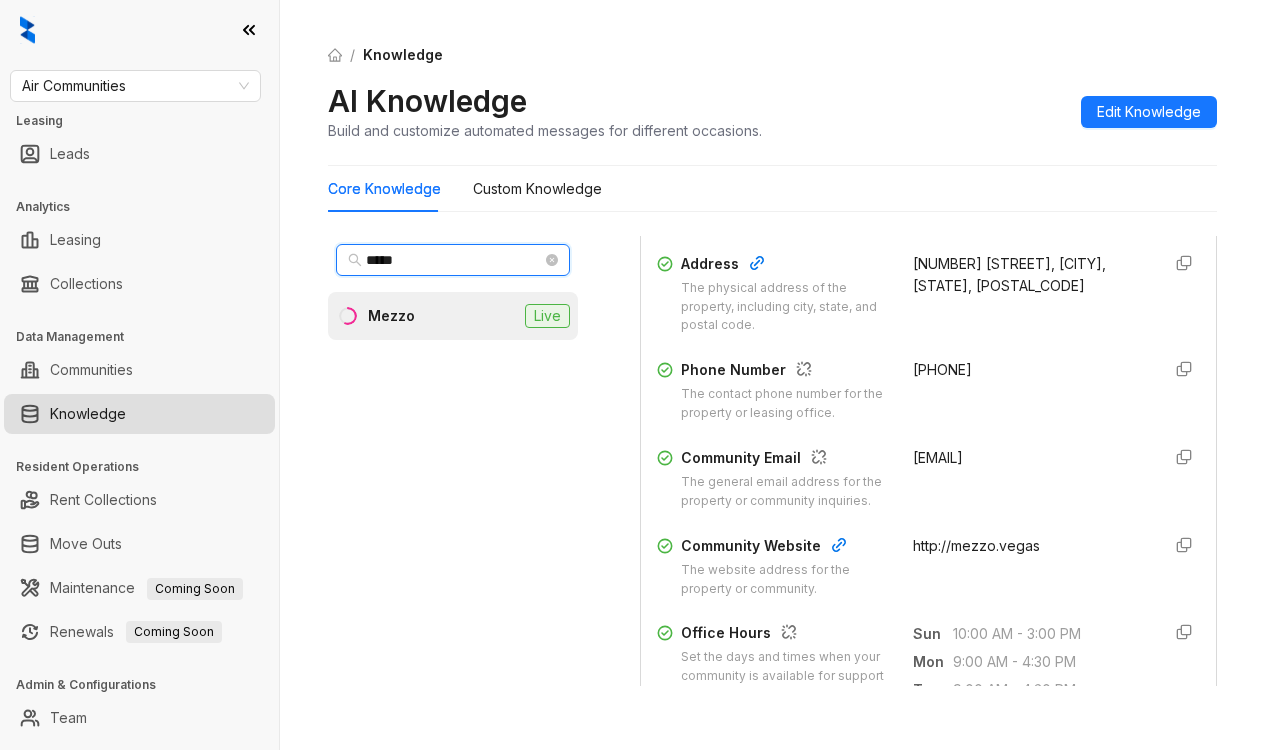 click on "*****" at bounding box center [454, 260] 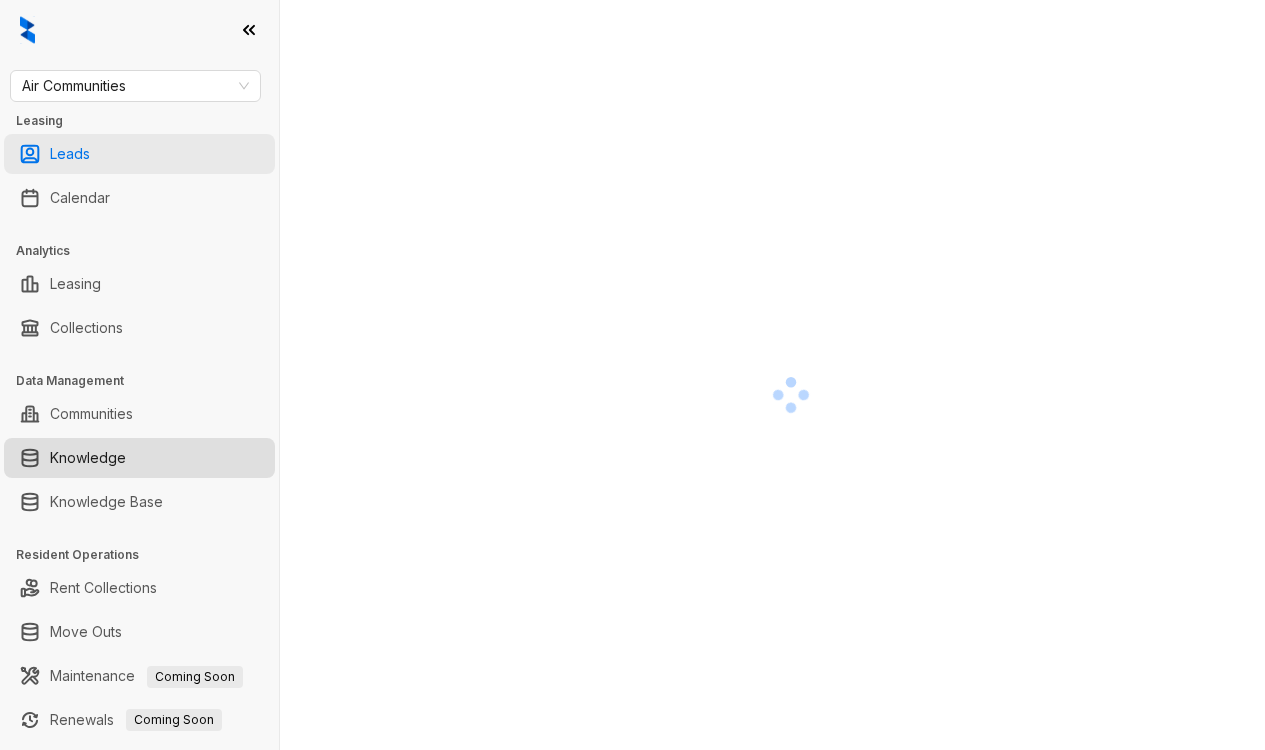 scroll, scrollTop: 0, scrollLeft: 0, axis: both 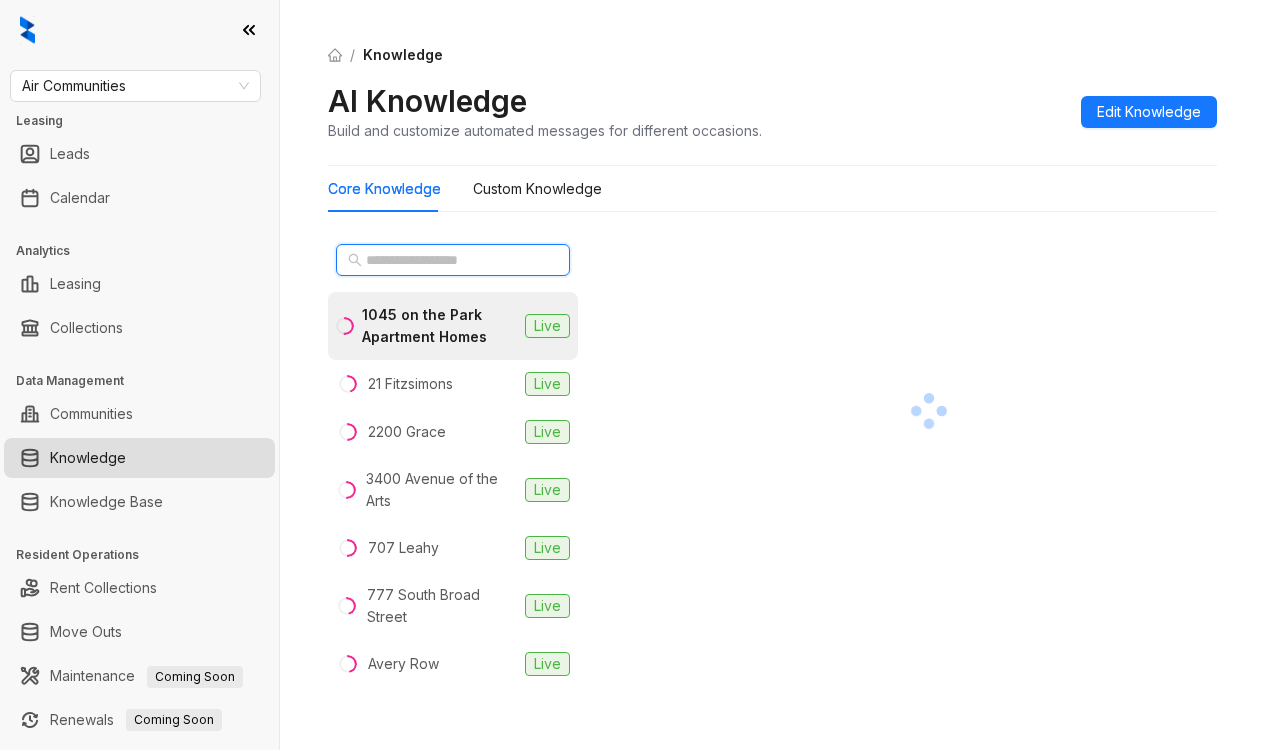 click at bounding box center (454, 260) 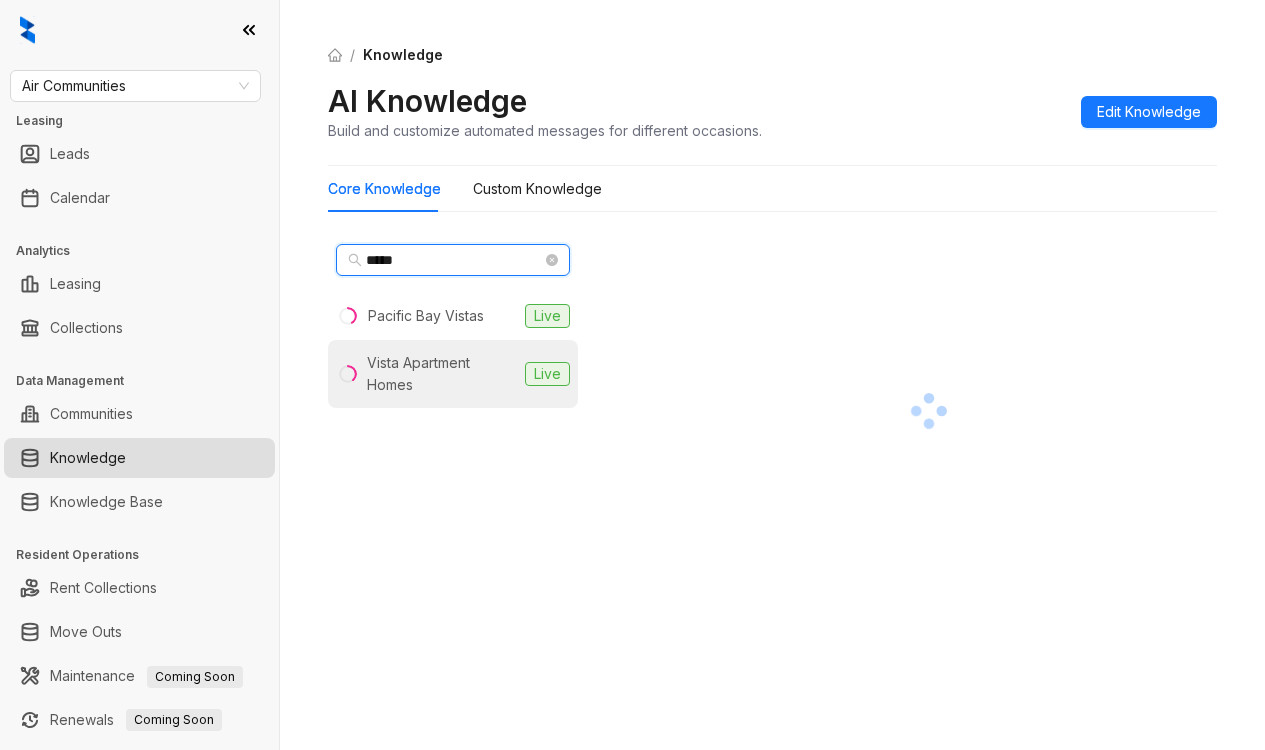 type on "*****" 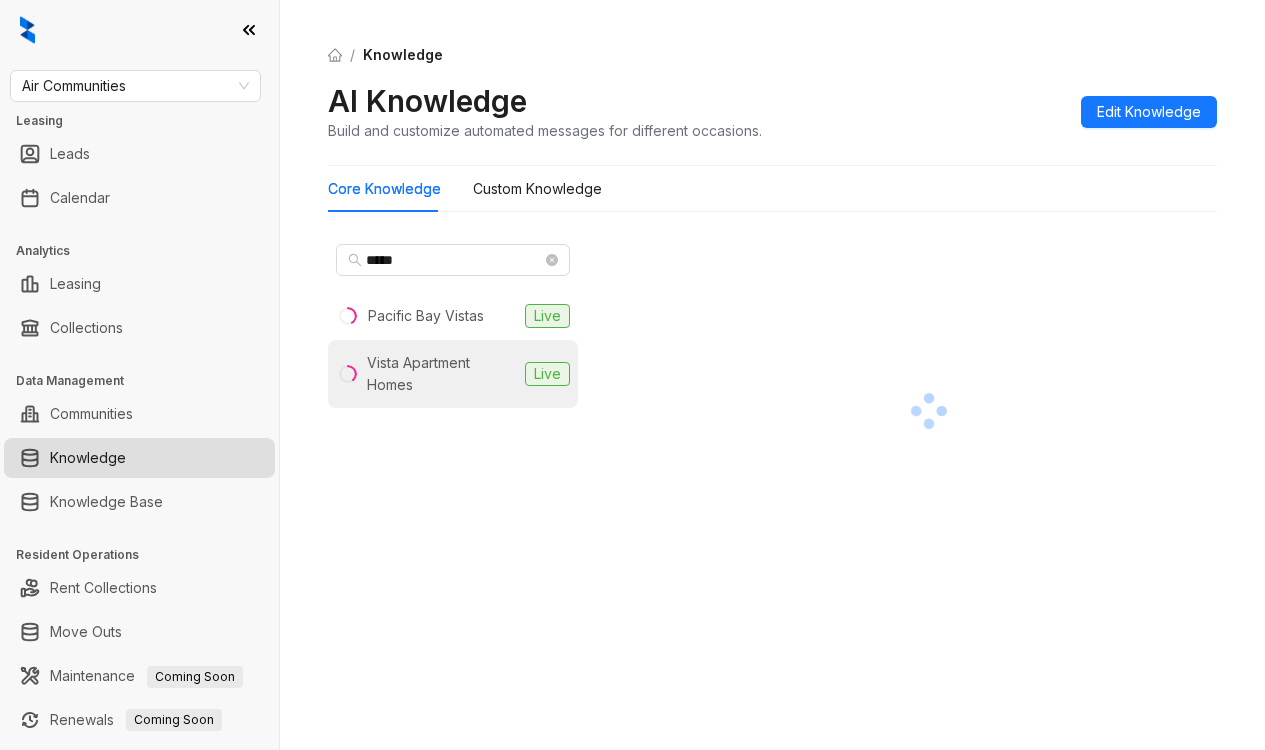 click on "Vista Apartment Homes" at bounding box center (442, 374) 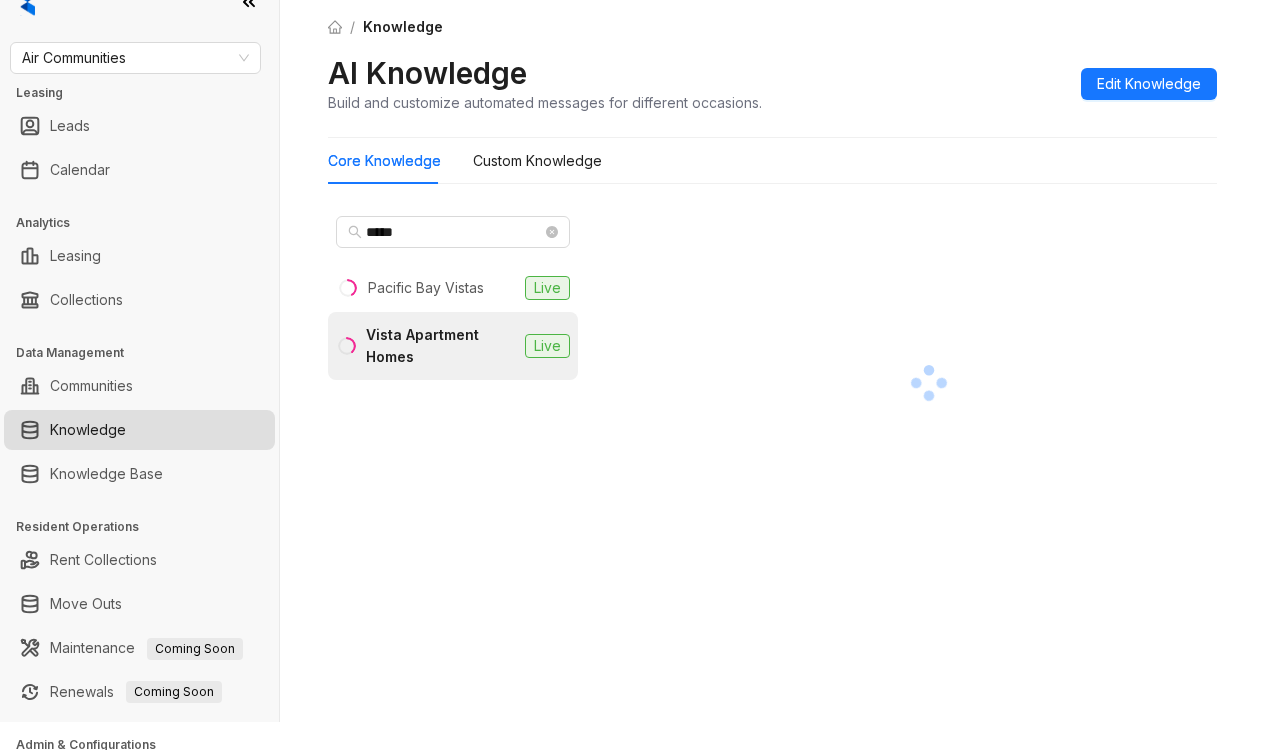 scroll, scrollTop: 124, scrollLeft: 0, axis: vertical 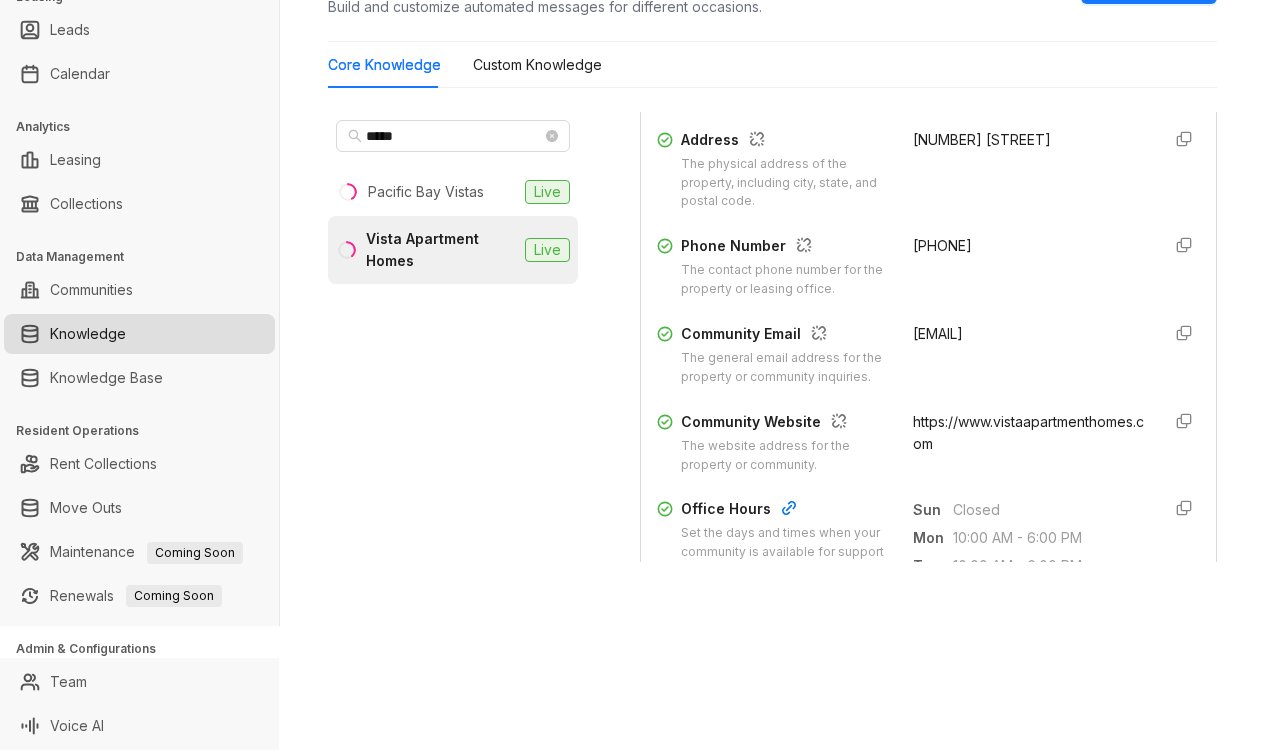drag, startPoint x: 886, startPoint y: 252, endPoint x: 985, endPoint y: 268, distance: 100.28459 